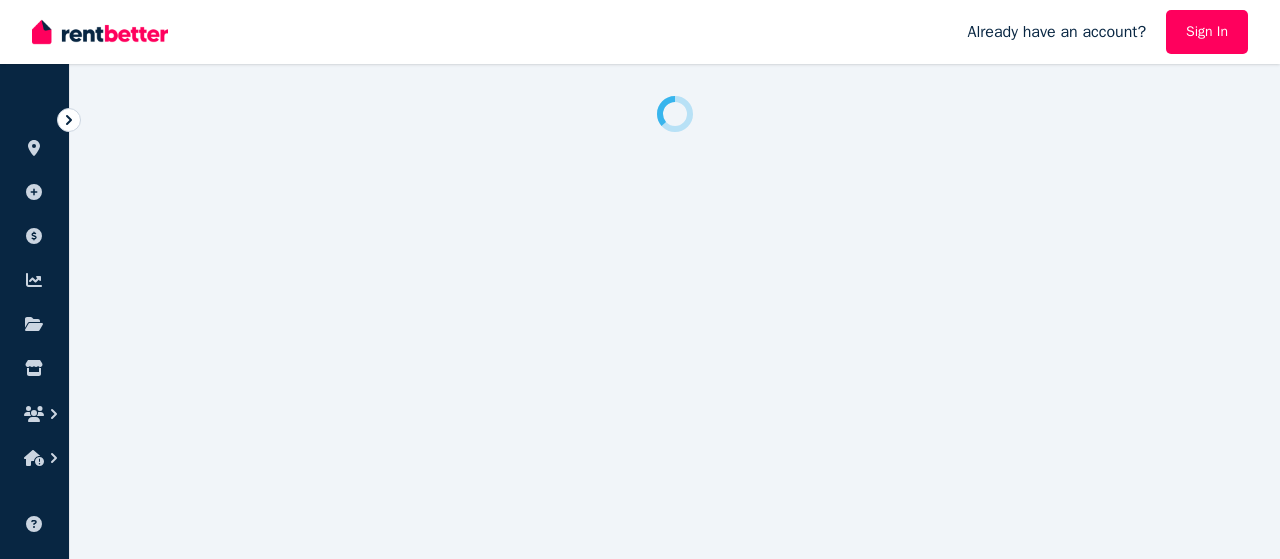 scroll, scrollTop: 0, scrollLeft: 0, axis: both 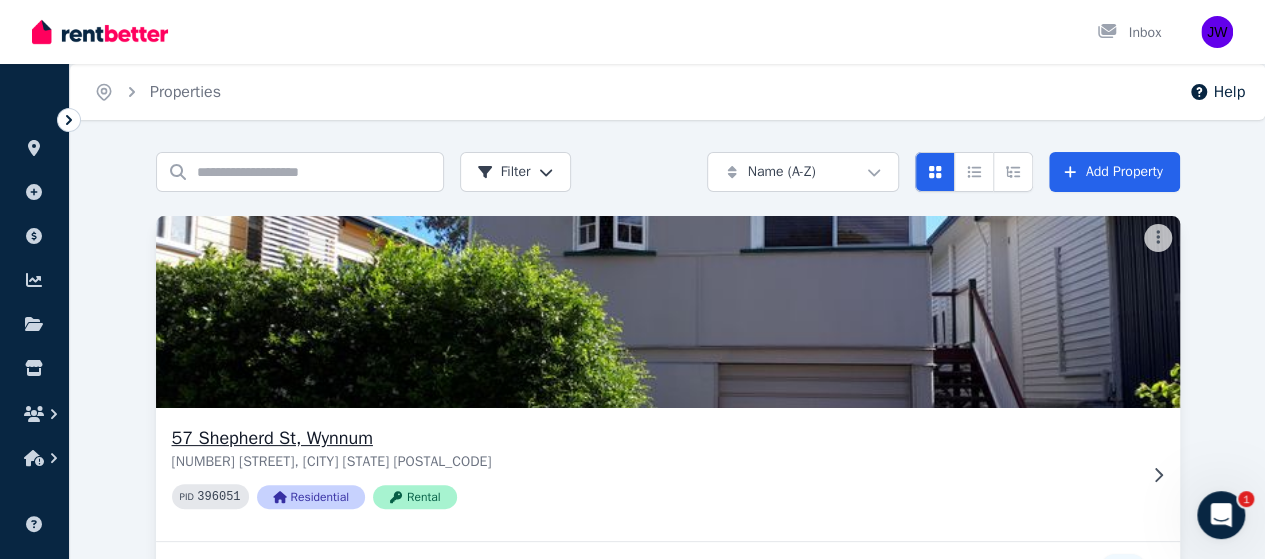 click at bounding box center [667, 312] 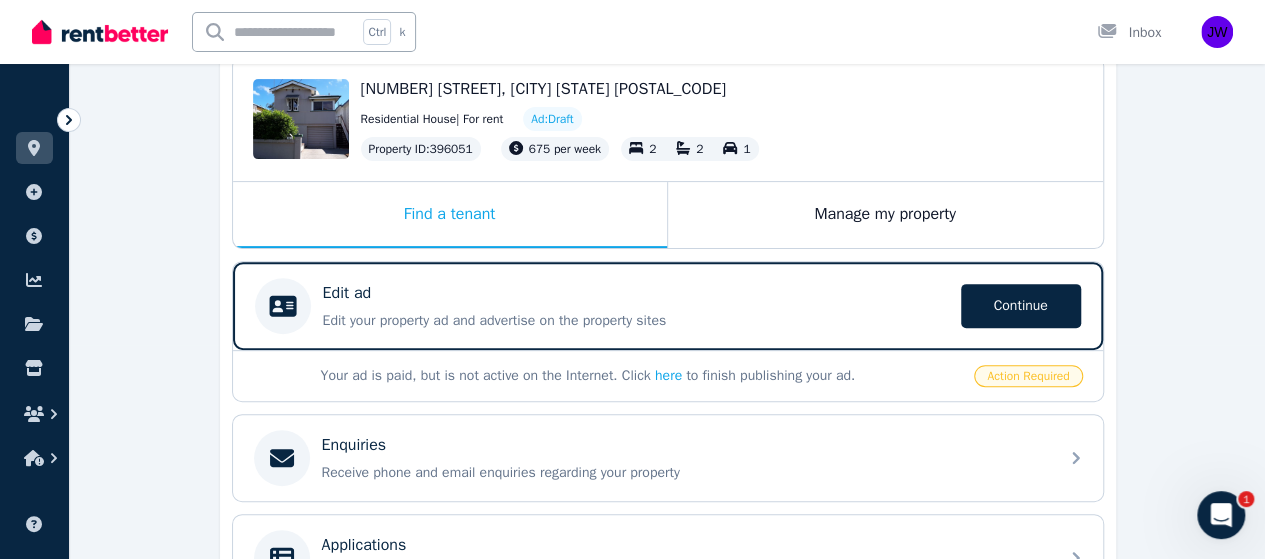 scroll, scrollTop: 215, scrollLeft: 0, axis: vertical 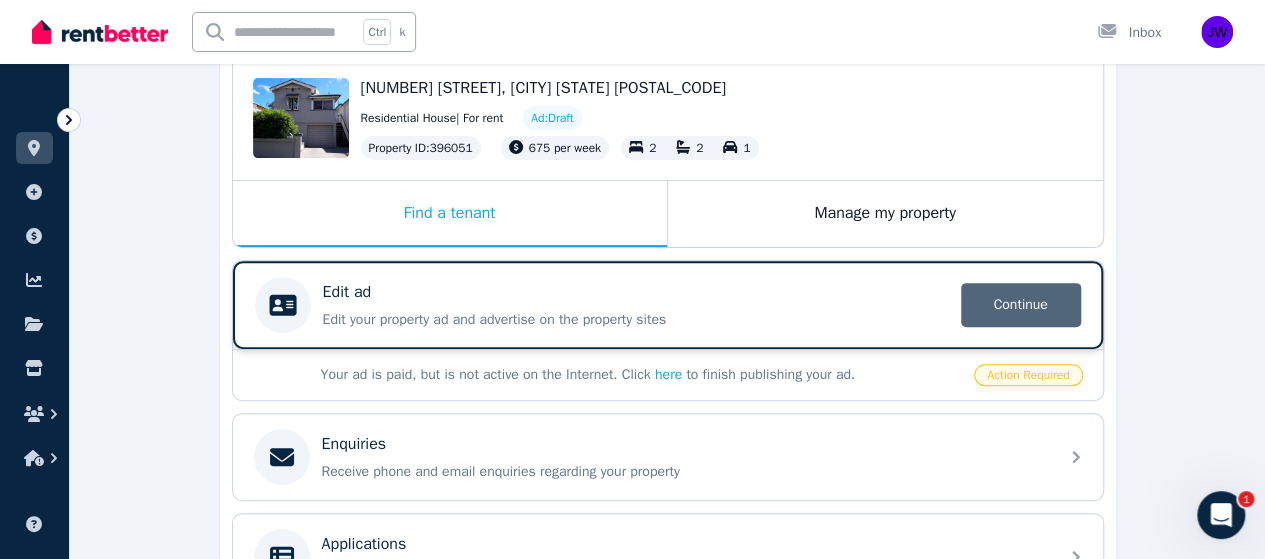click on "Continue" at bounding box center [1021, 305] 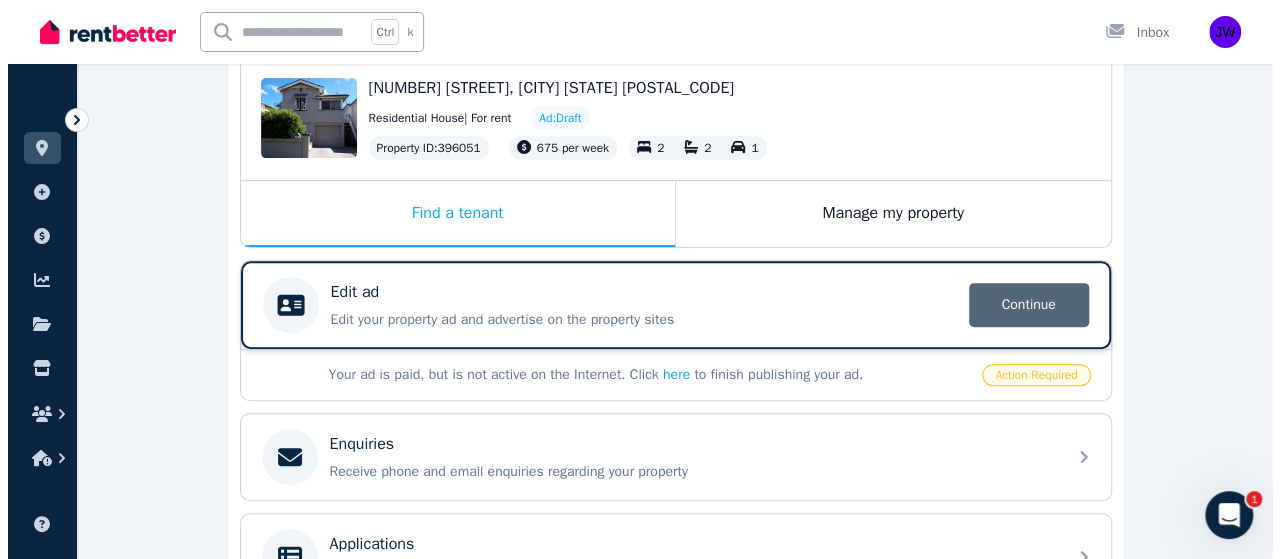 scroll, scrollTop: 0, scrollLeft: 0, axis: both 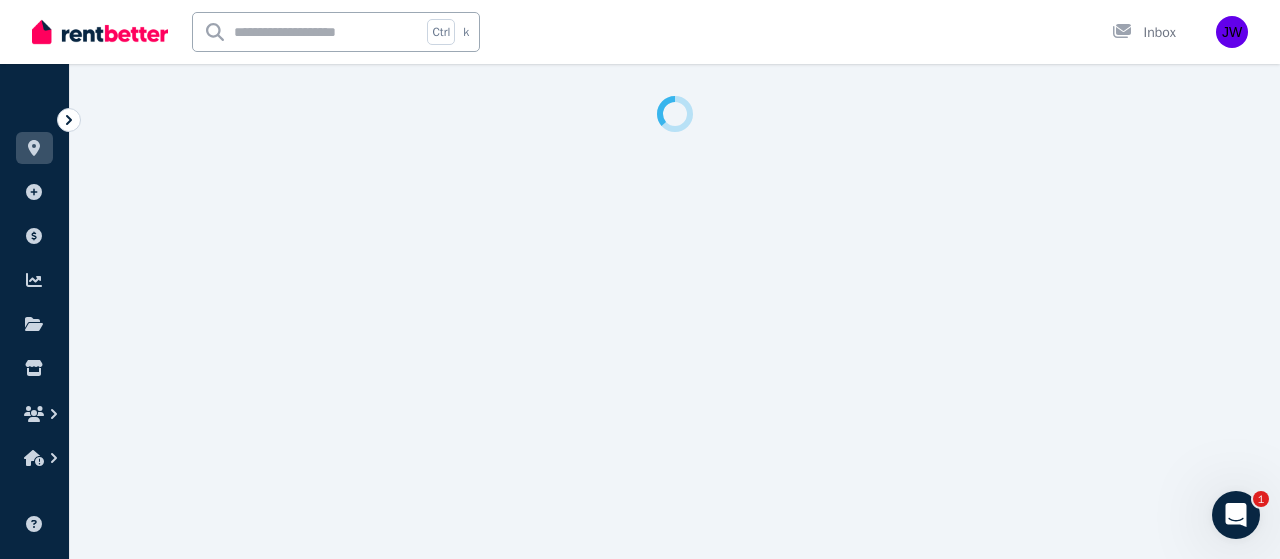 select on "***" 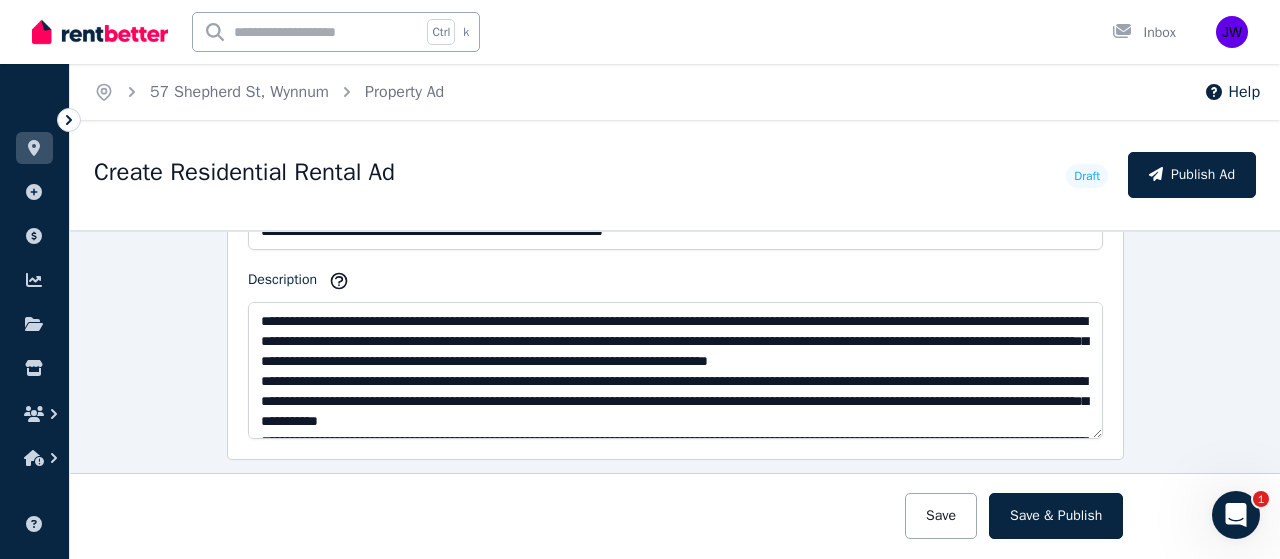 scroll, scrollTop: 1333, scrollLeft: 0, axis: vertical 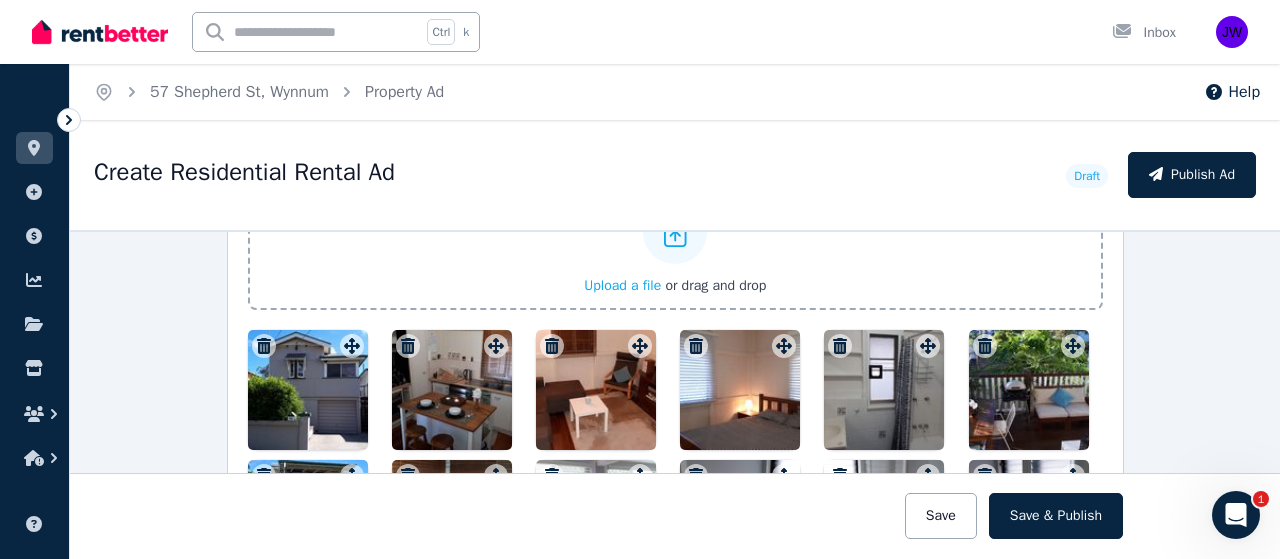 click at bounding box center (308, 390) 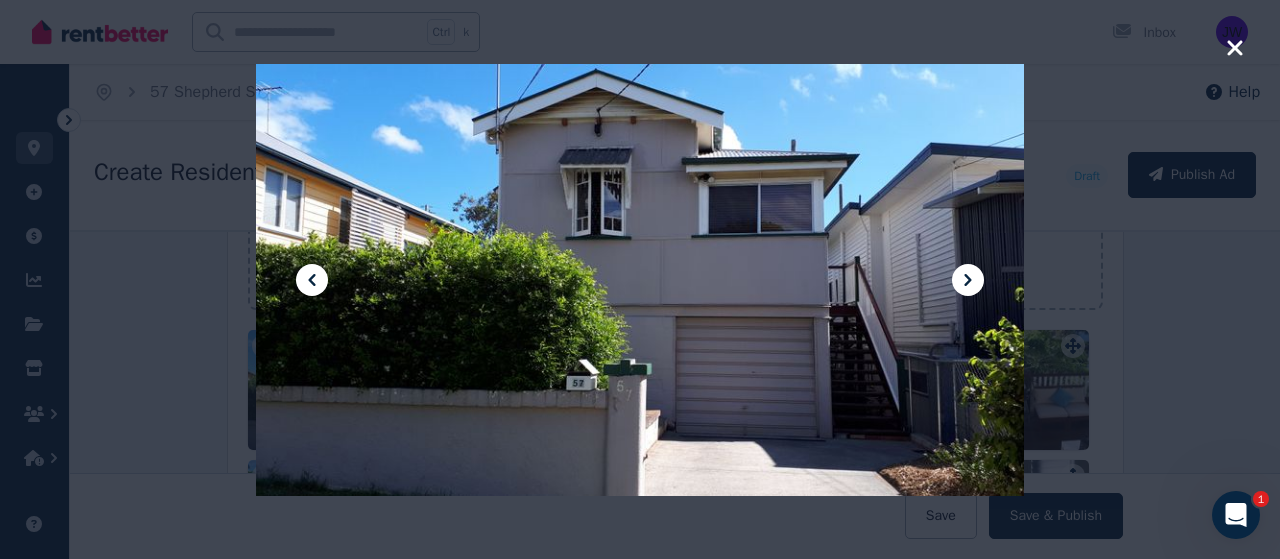 click 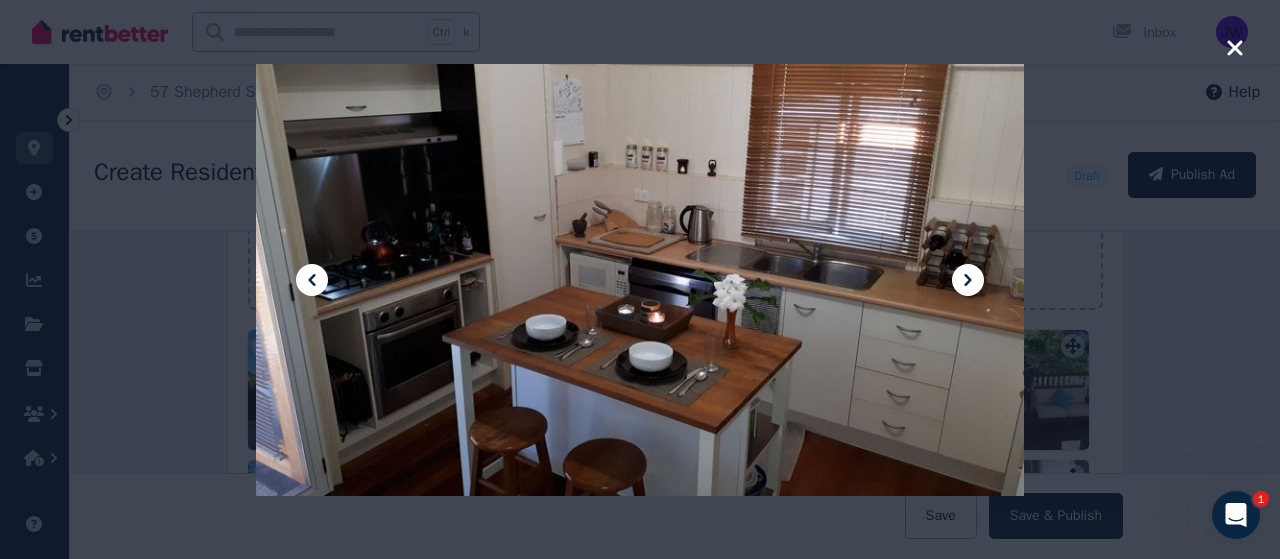 click 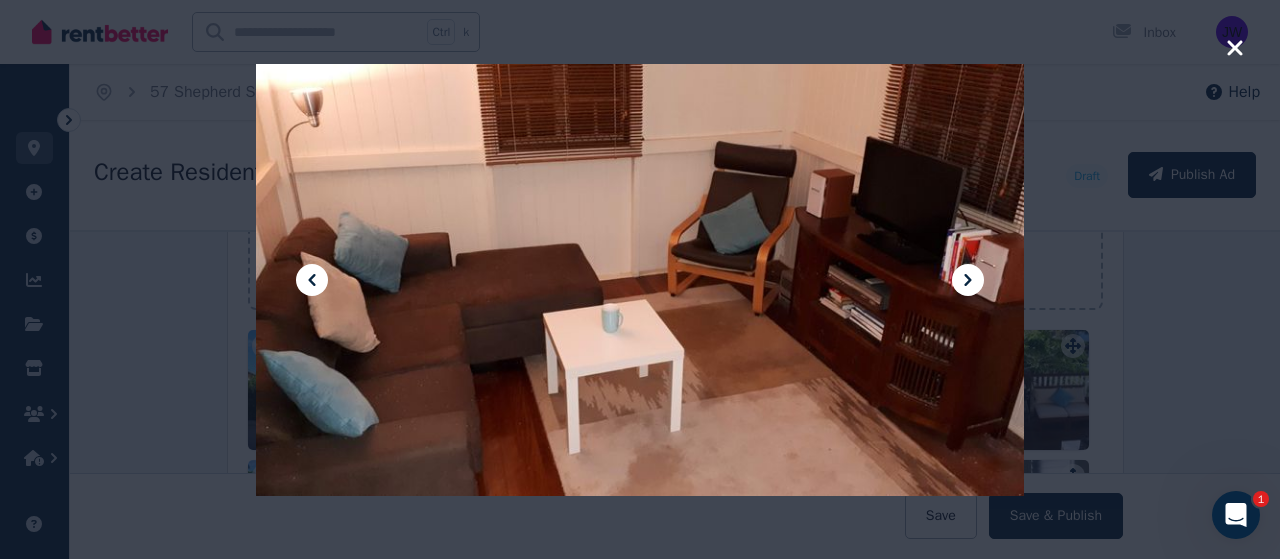 click 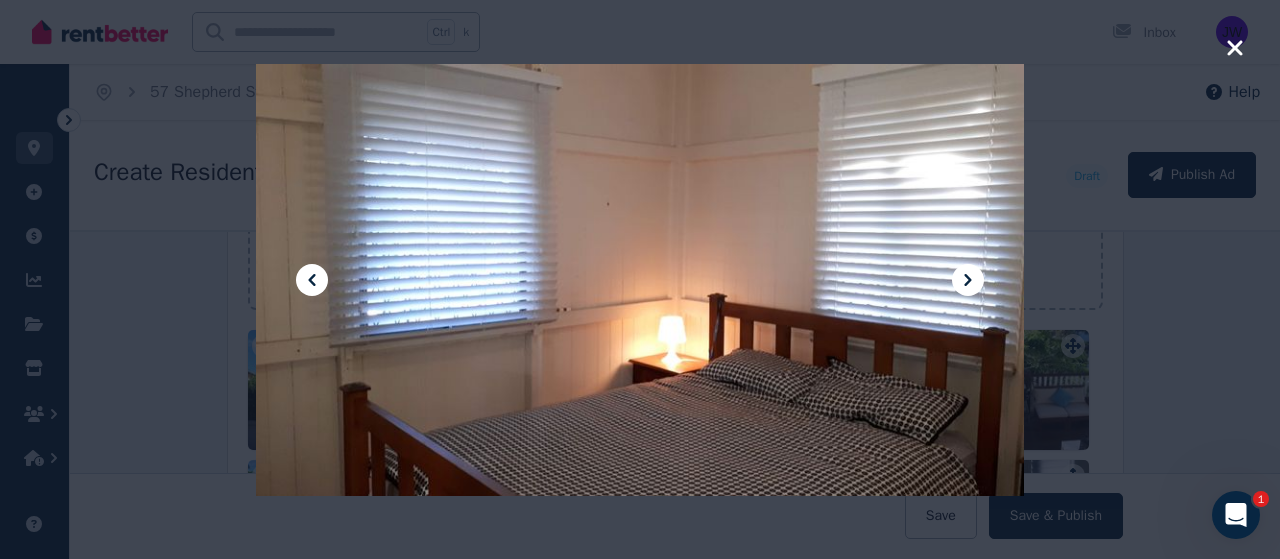 click 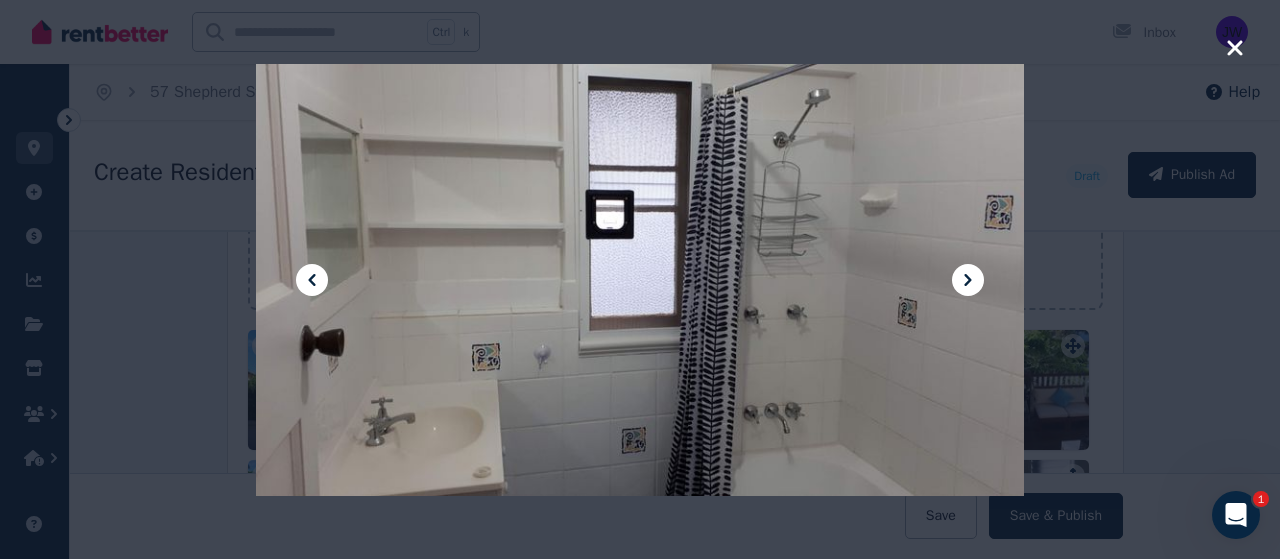 click 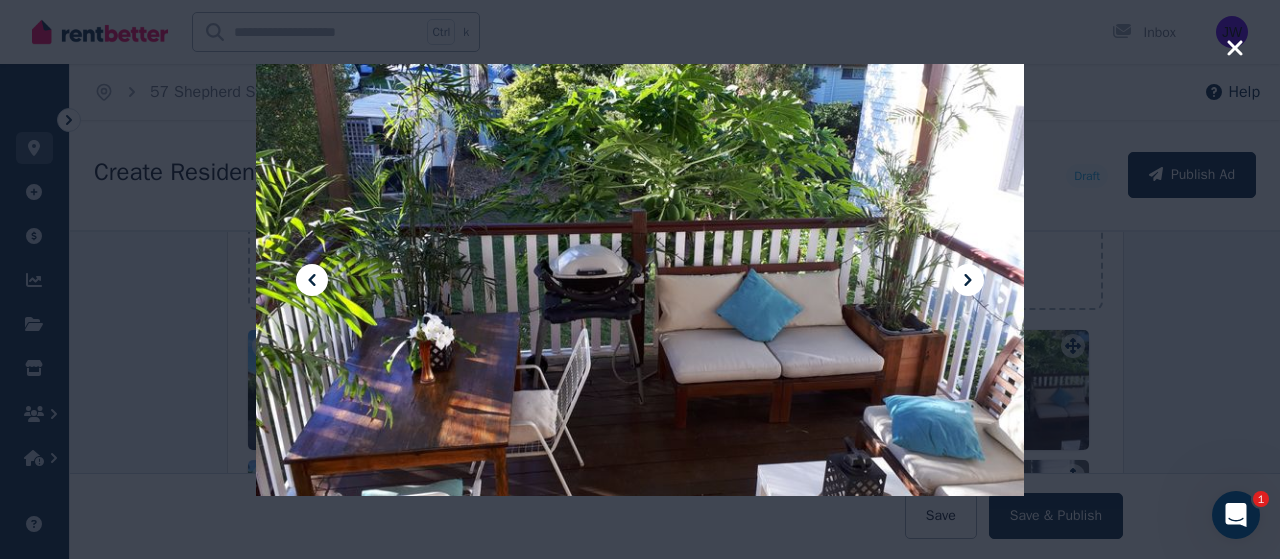 click 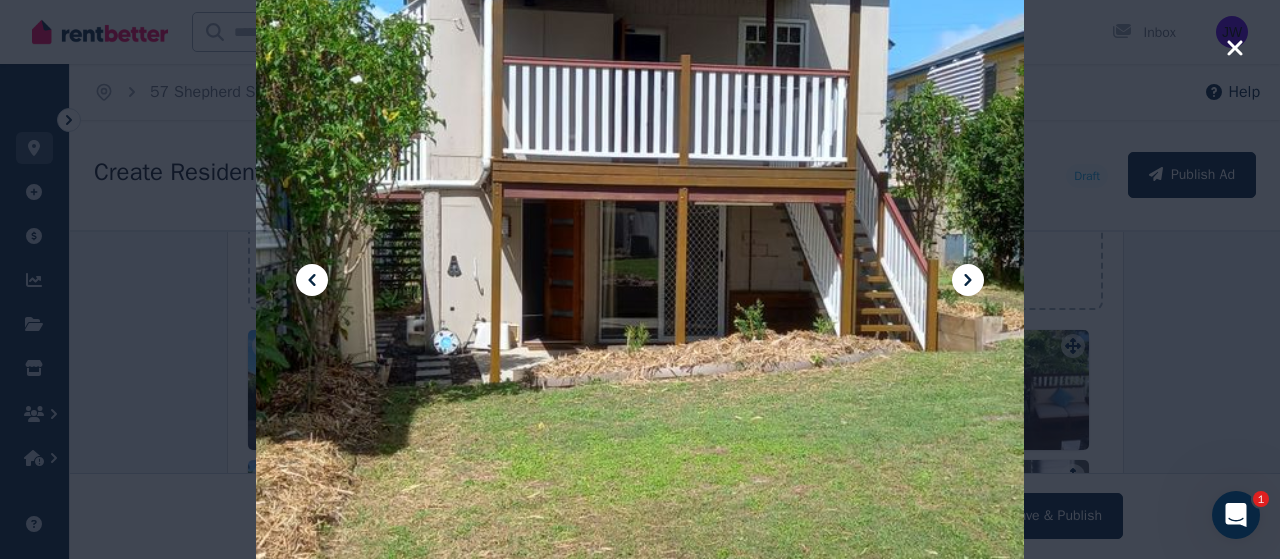 click 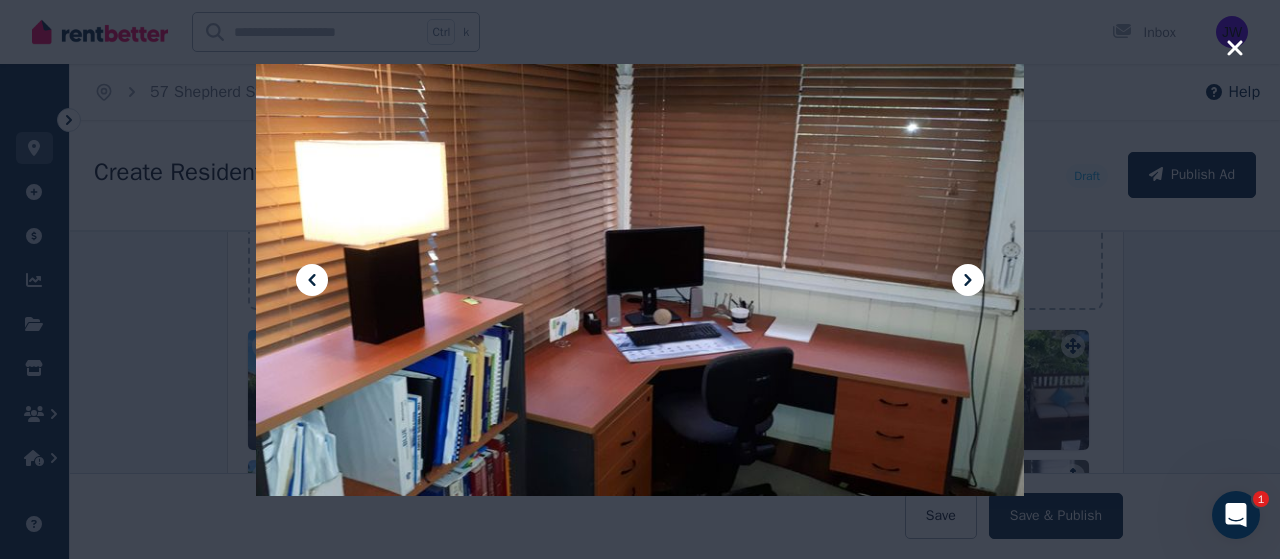 click 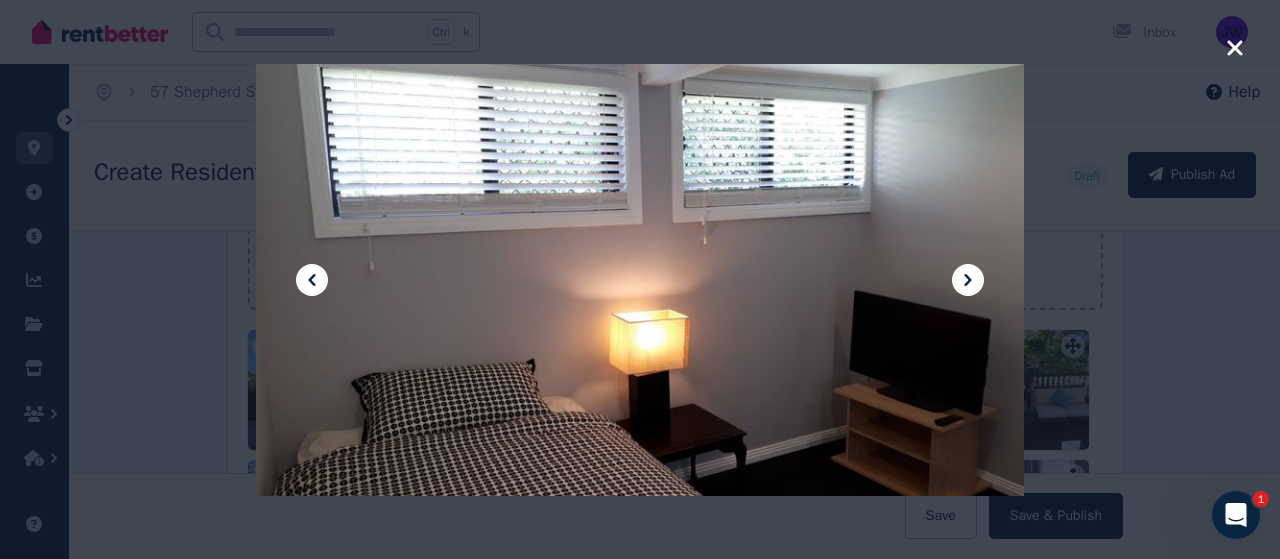 click 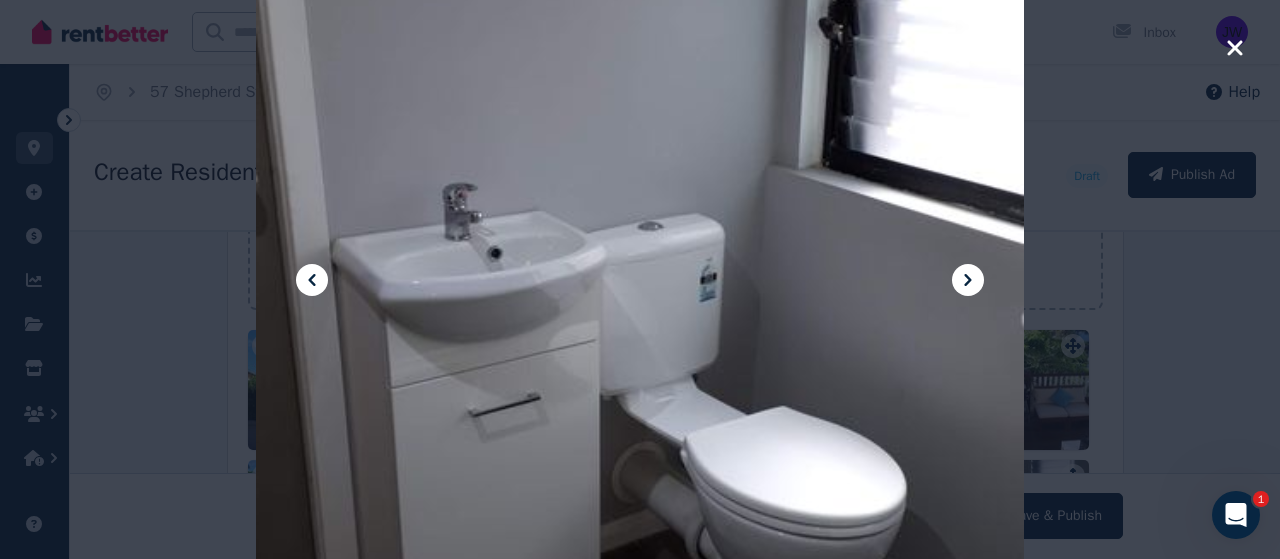 click 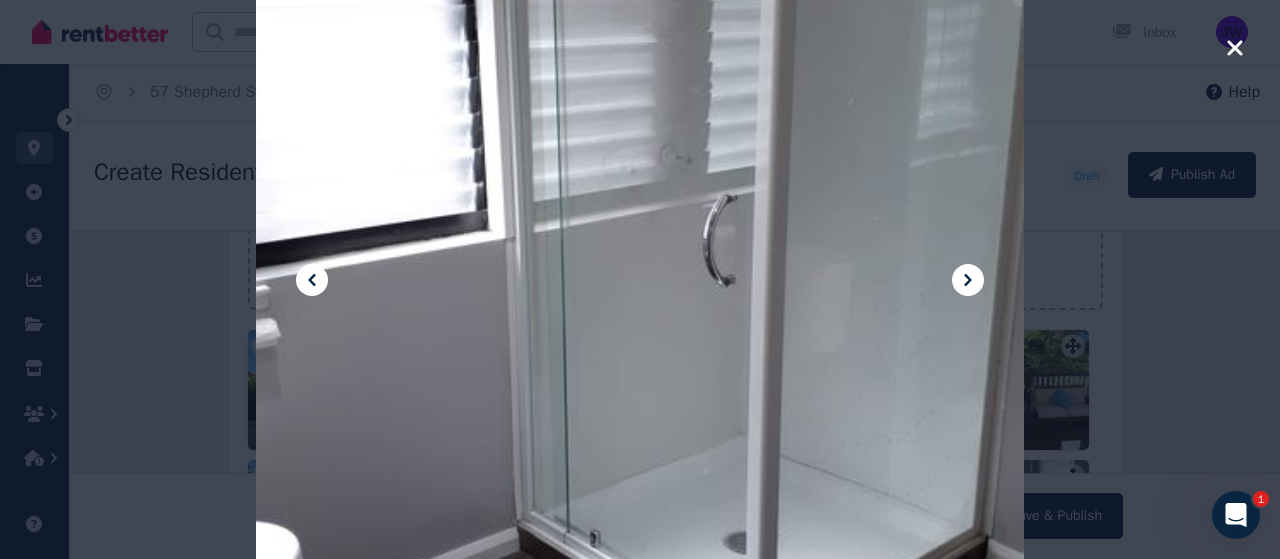 click 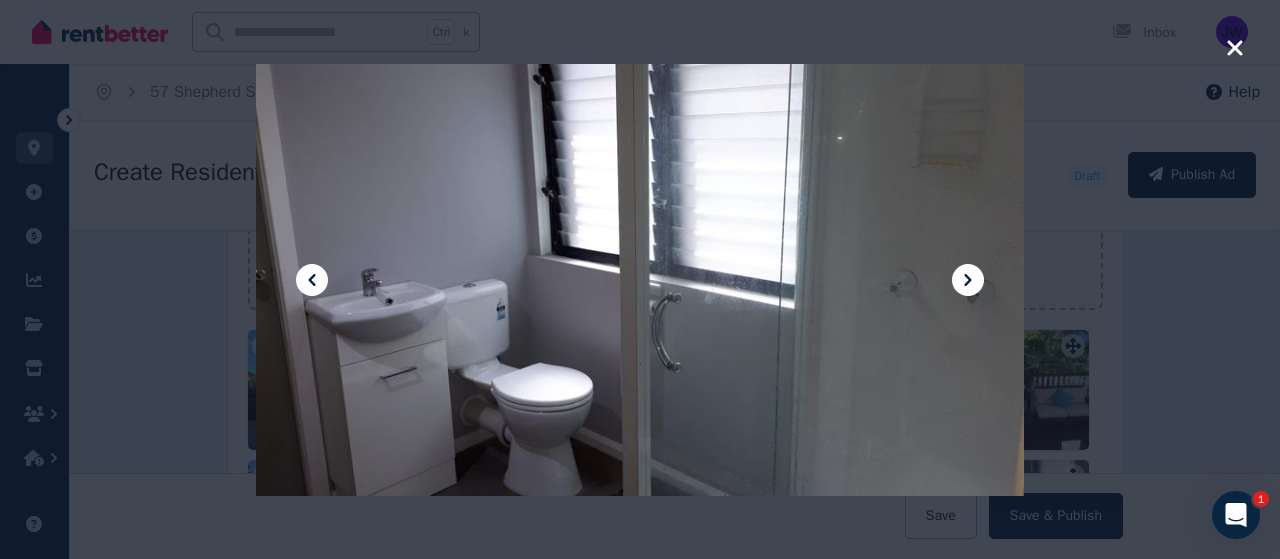 click 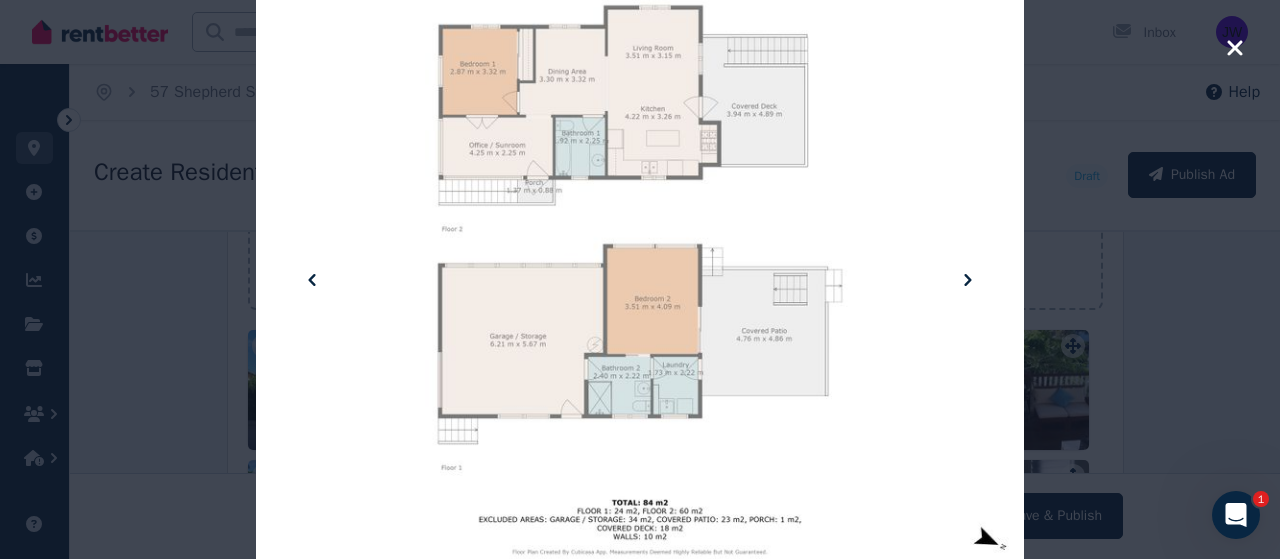 click 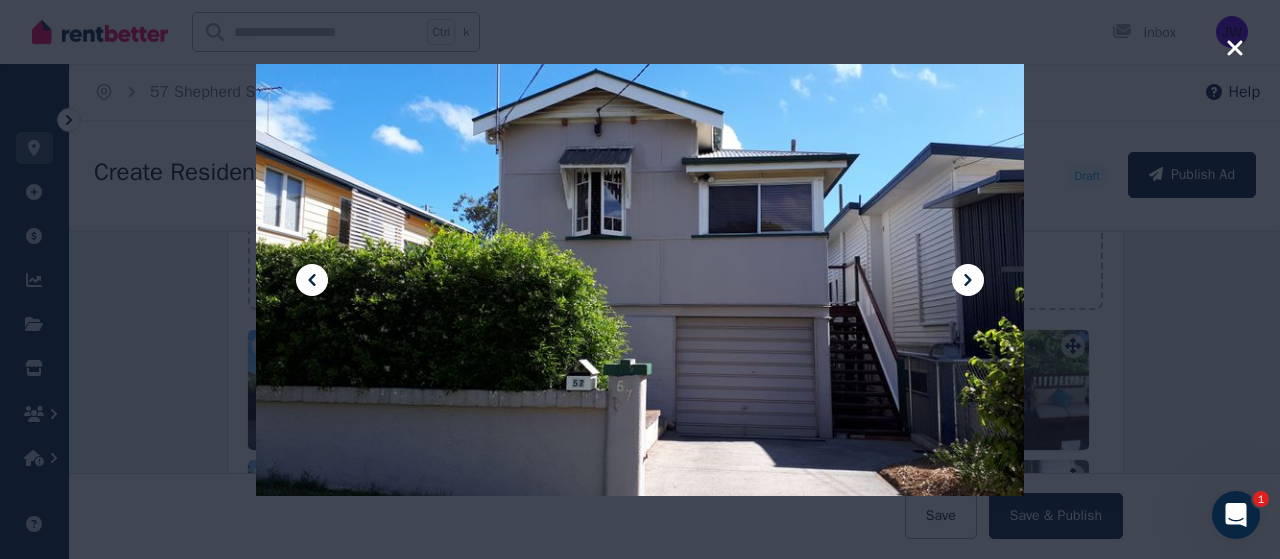 click at bounding box center [640, 279] 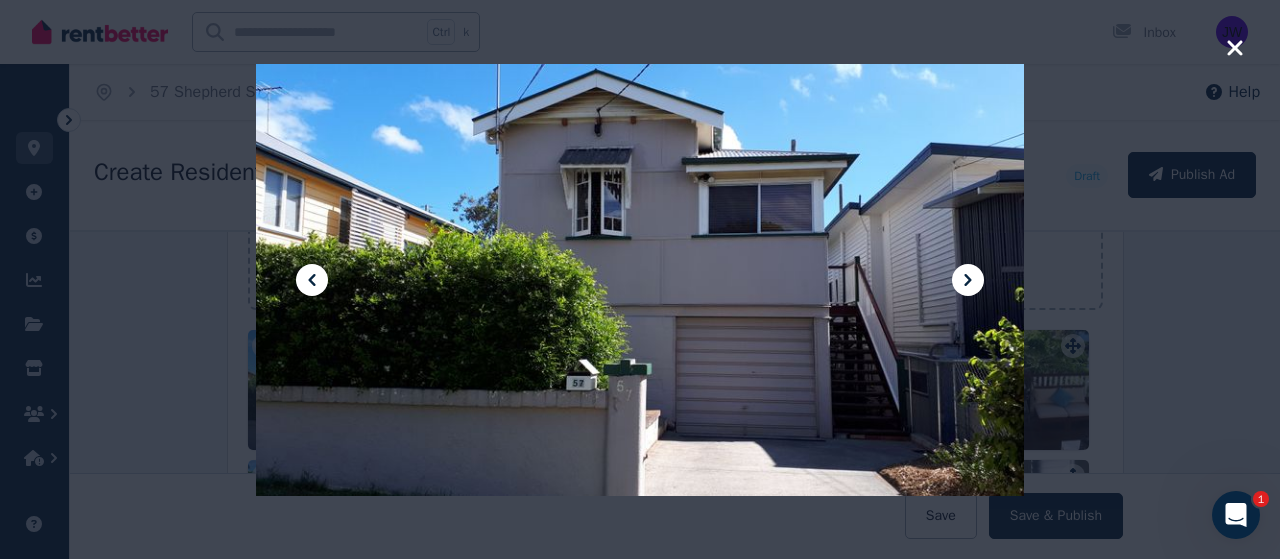 click 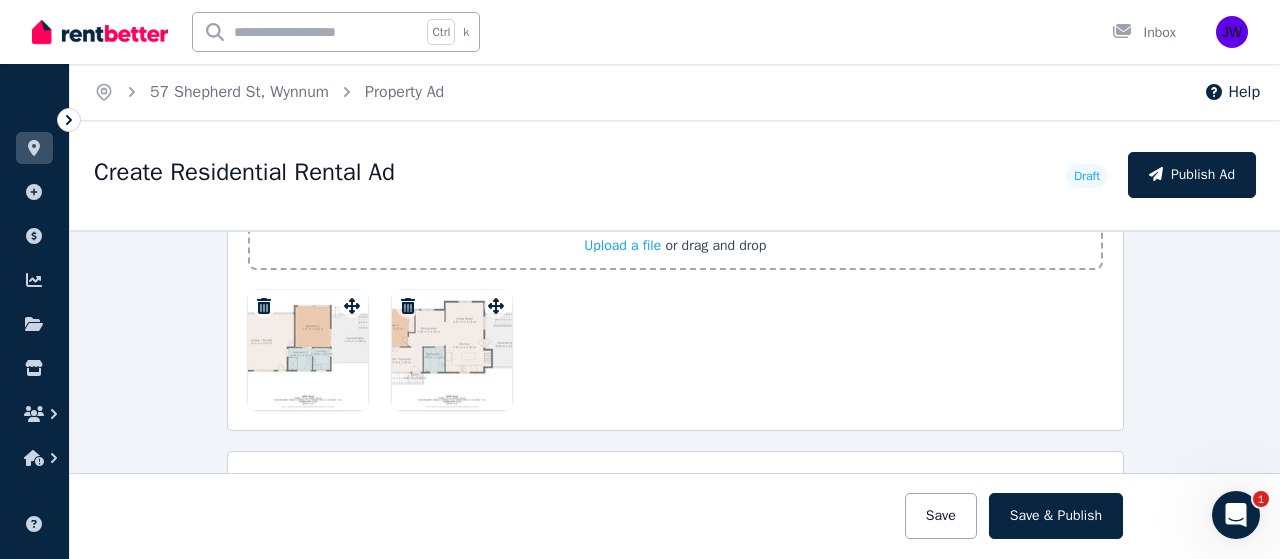 scroll, scrollTop: 3160, scrollLeft: 0, axis: vertical 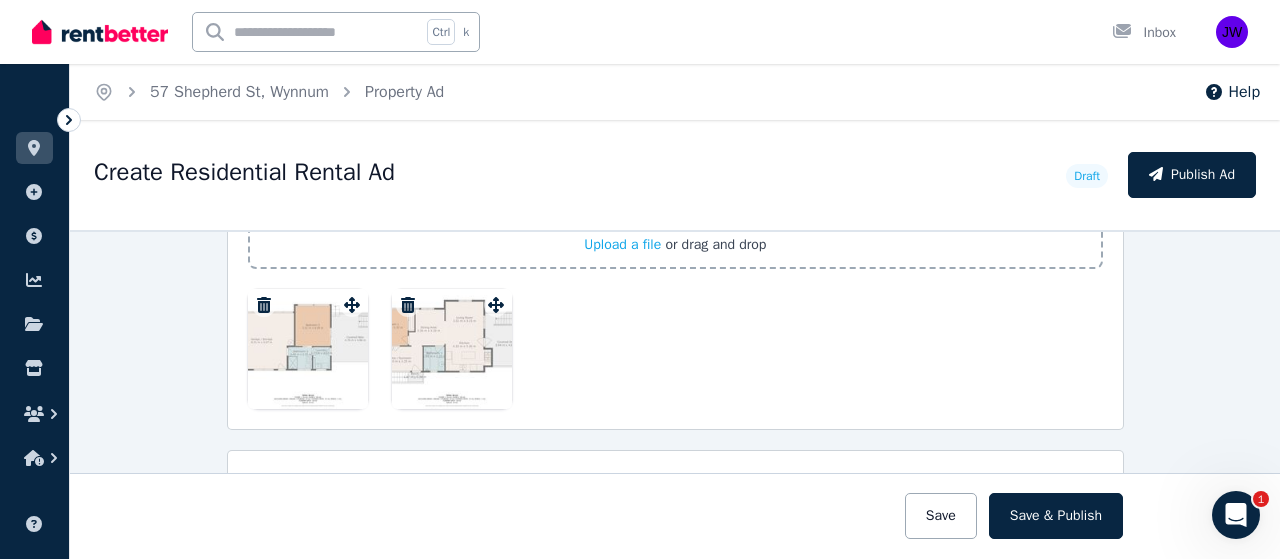 click at bounding box center (308, 349) 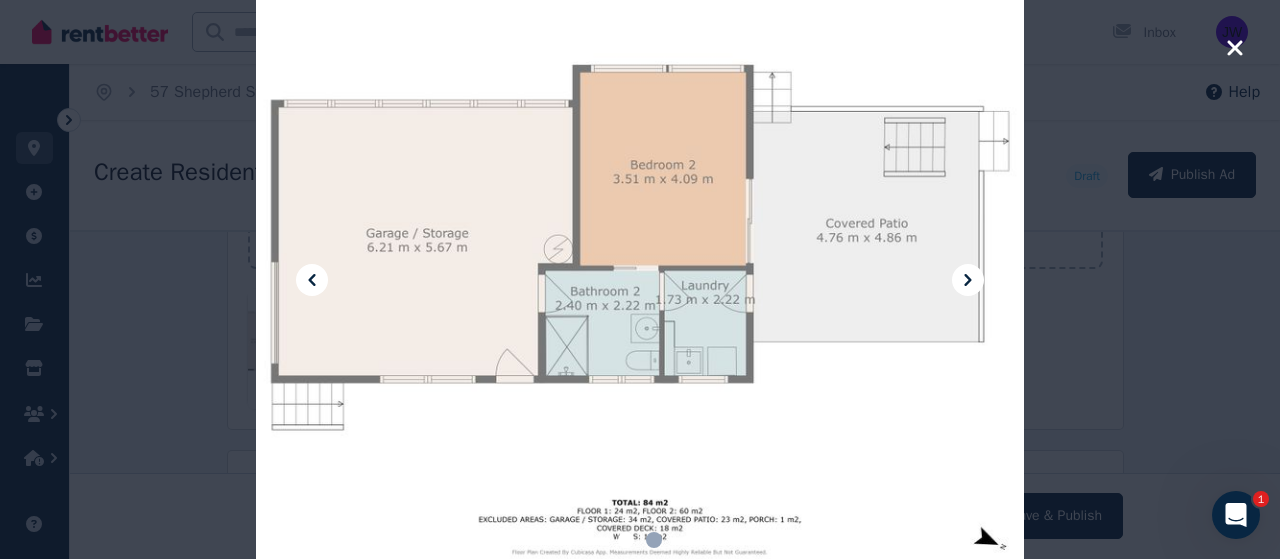 click 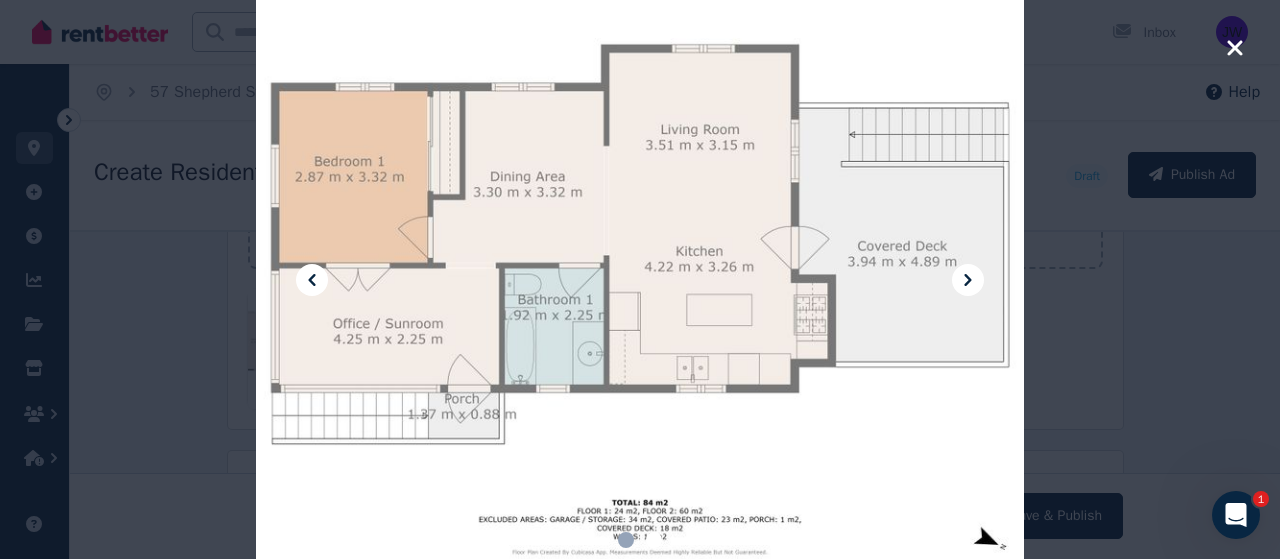 click 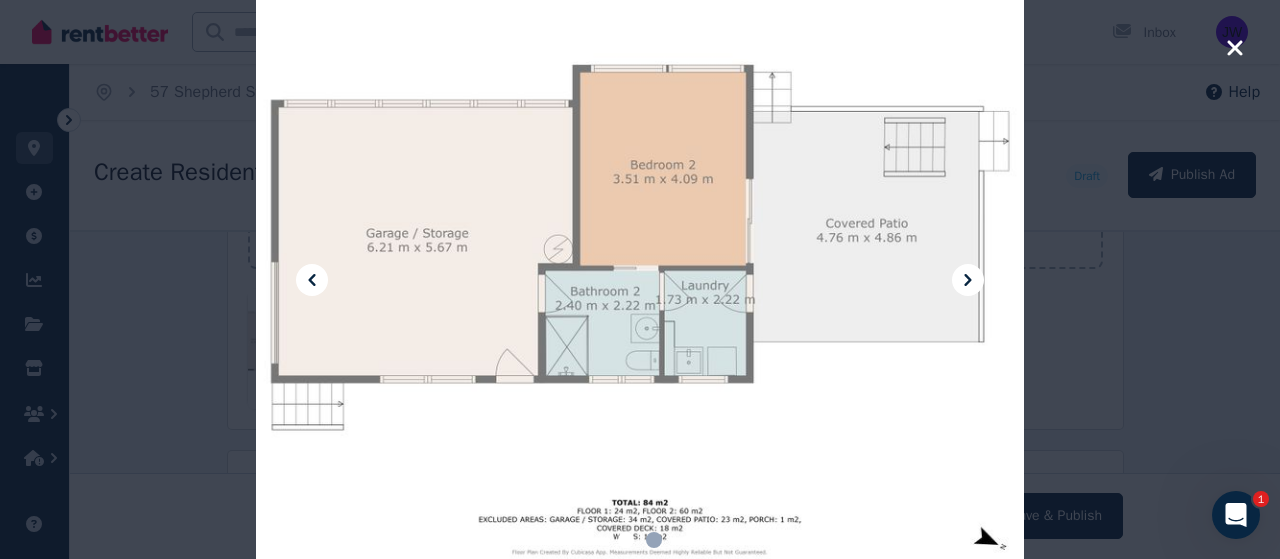 click 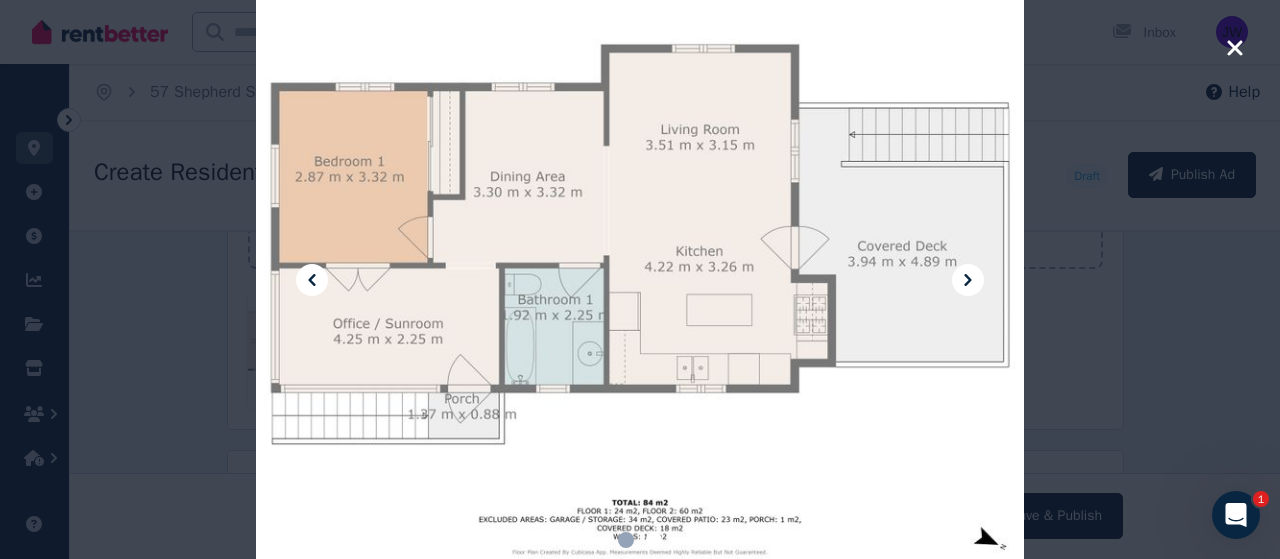click 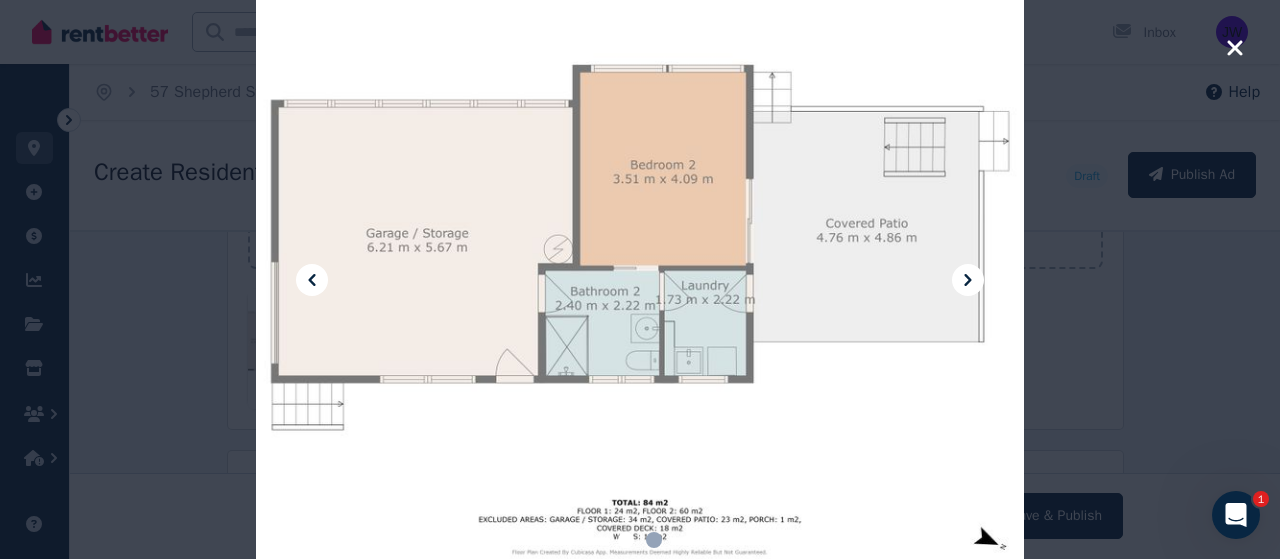 click 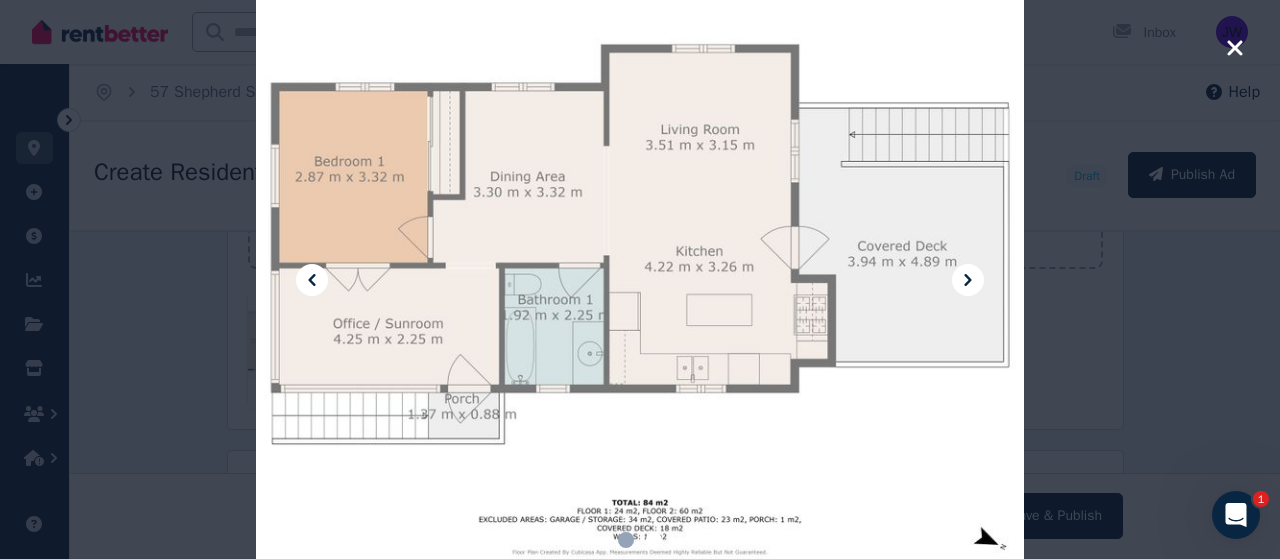 click 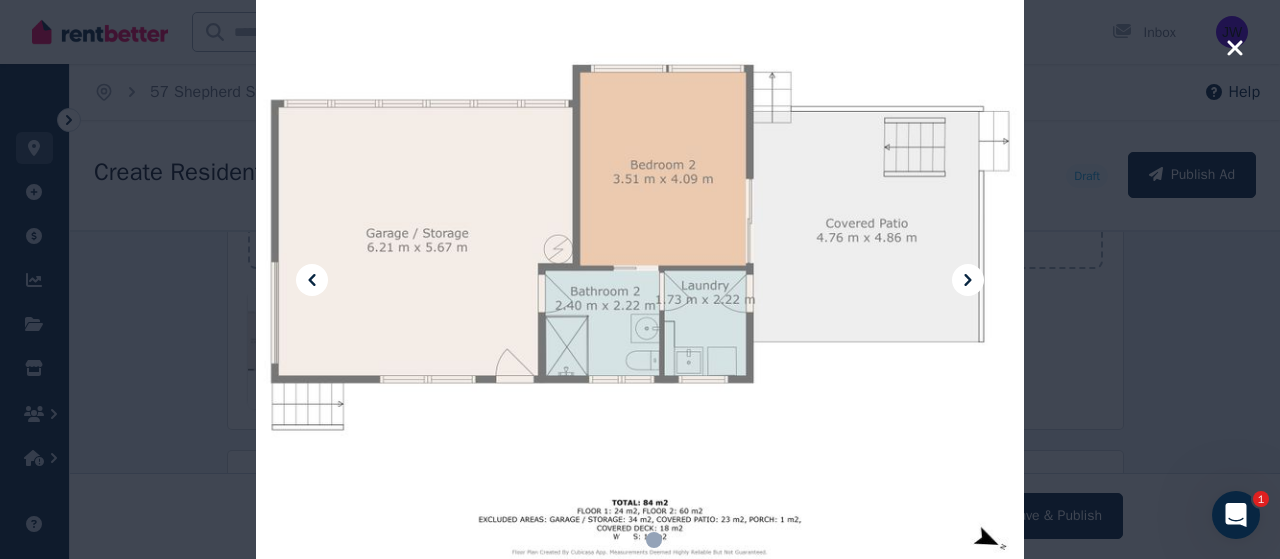 click 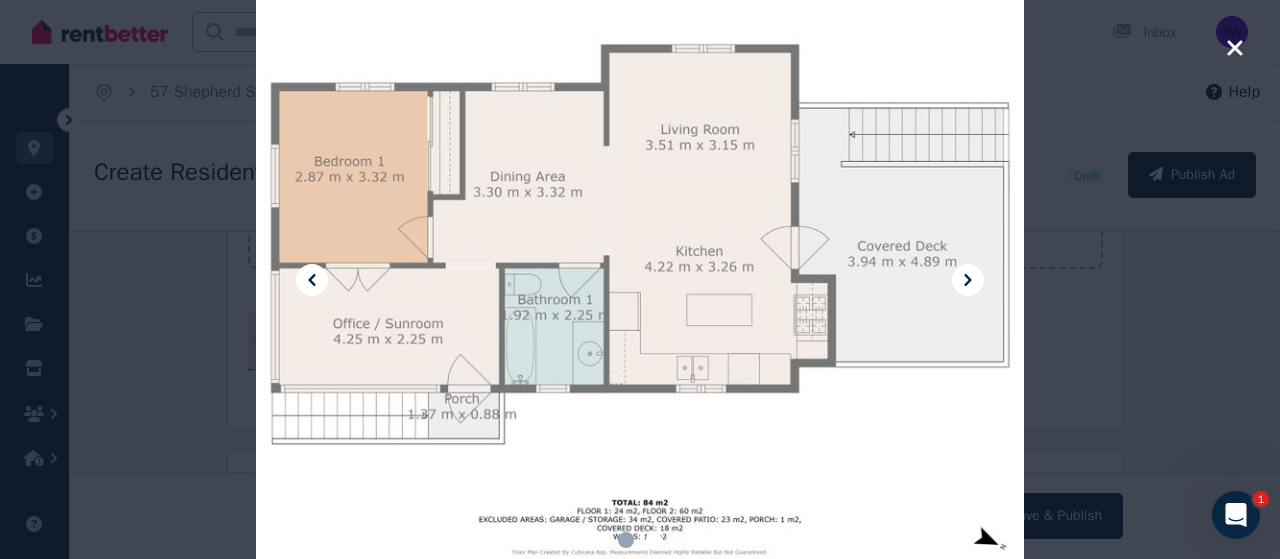 click 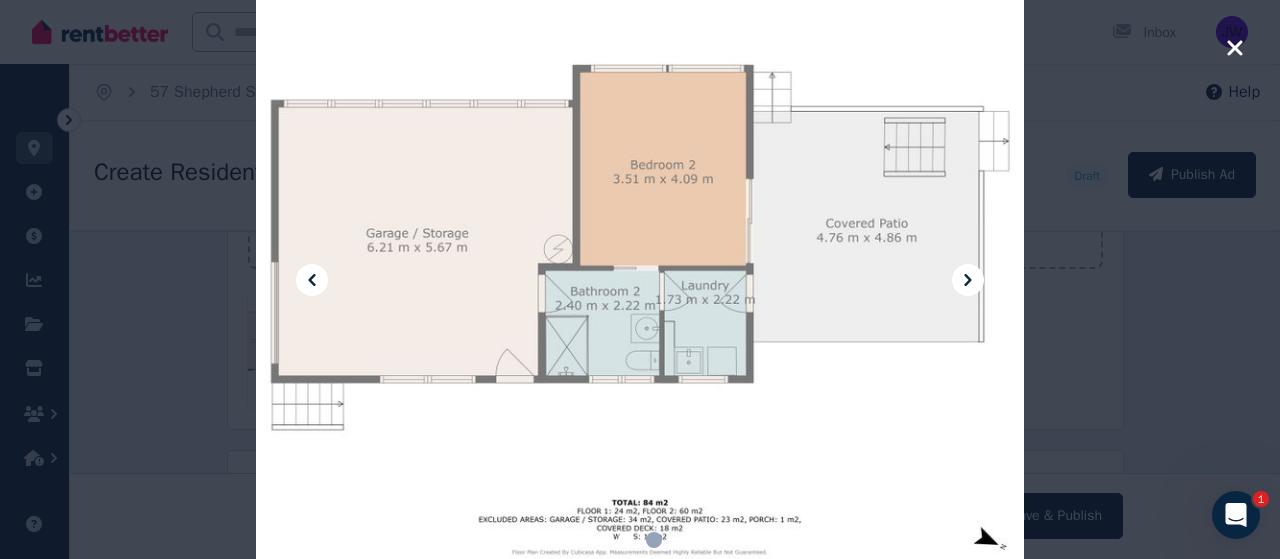click 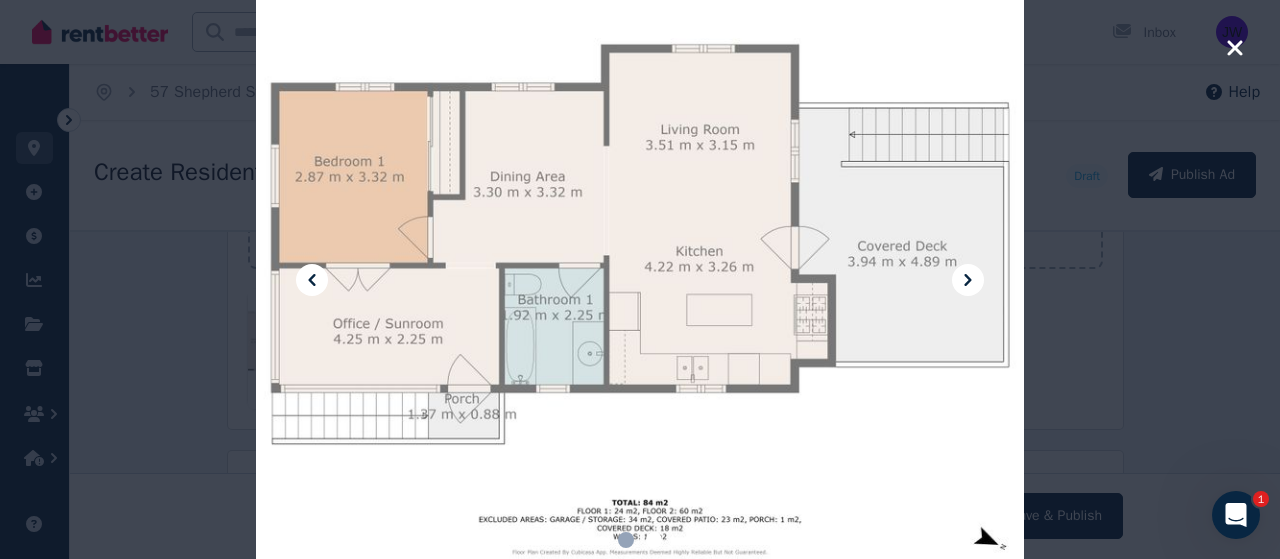 click 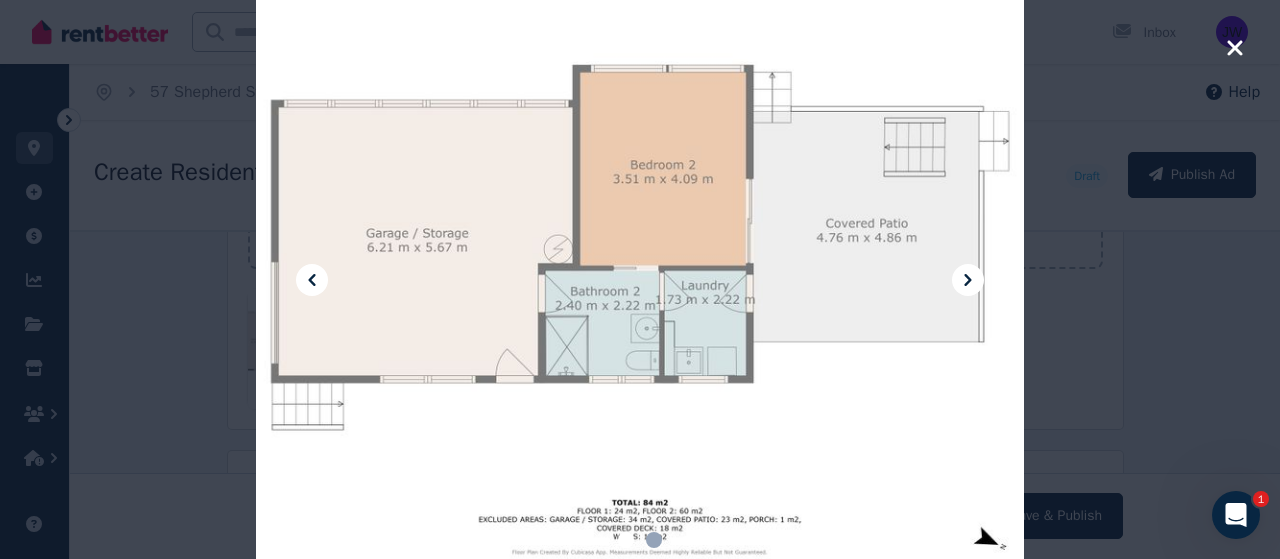 click 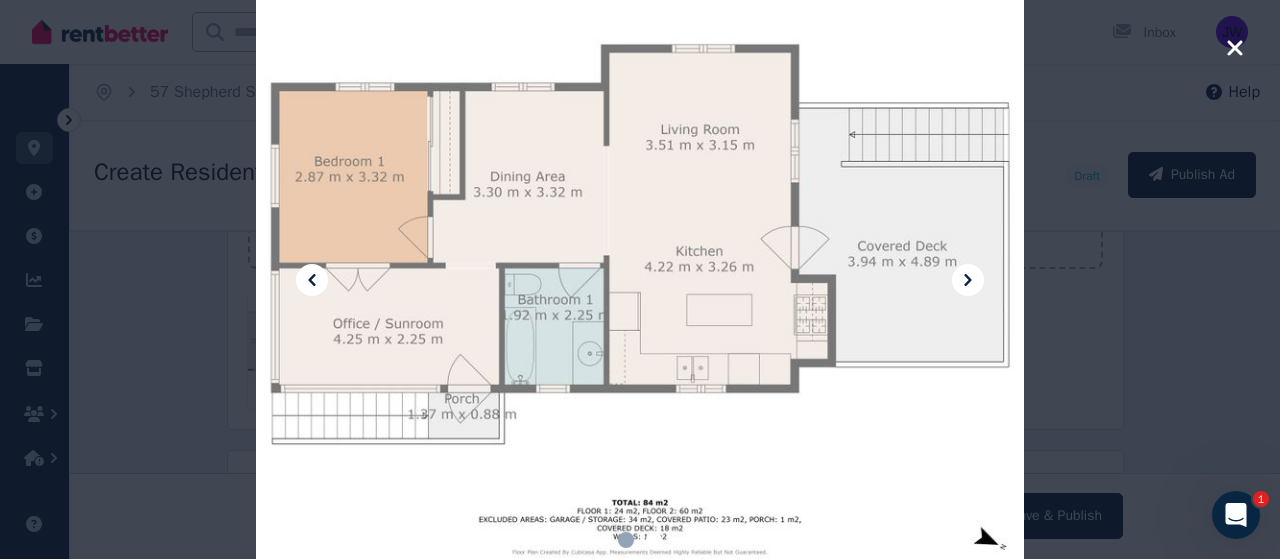 click at bounding box center (640, 280) 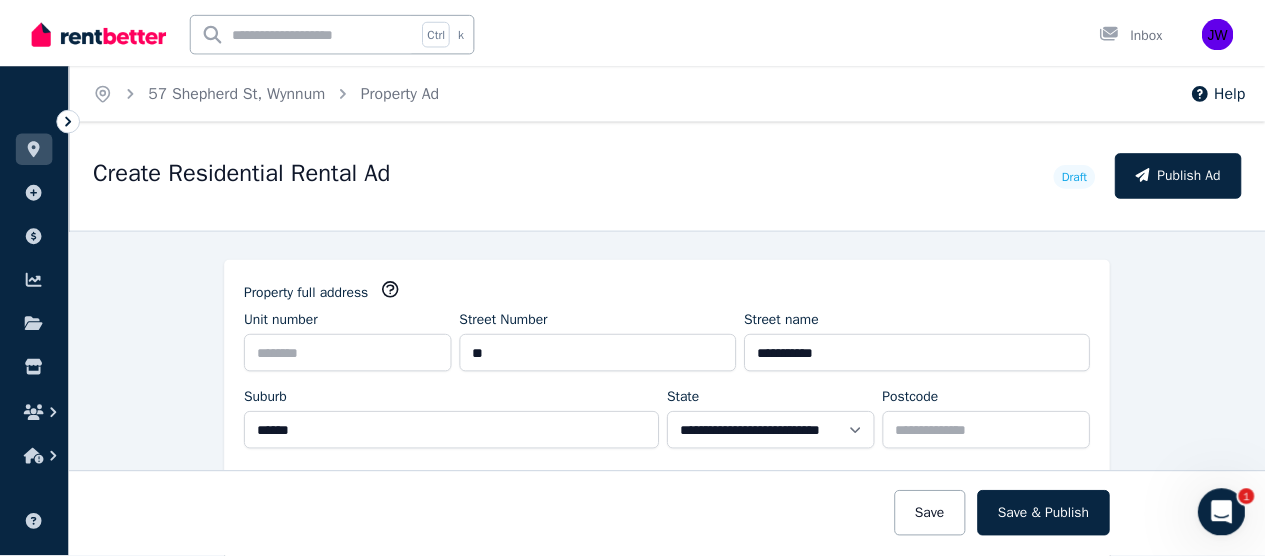 scroll, scrollTop: 0, scrollLeft: 0, axis: both 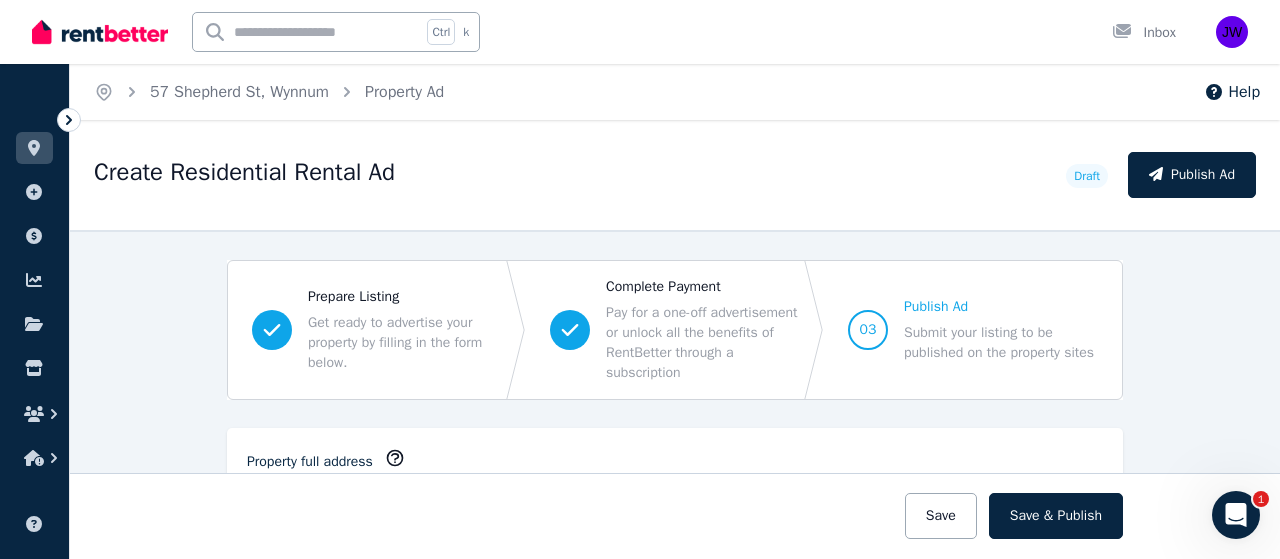 click on "**********" at bounding box center [675, 394] 